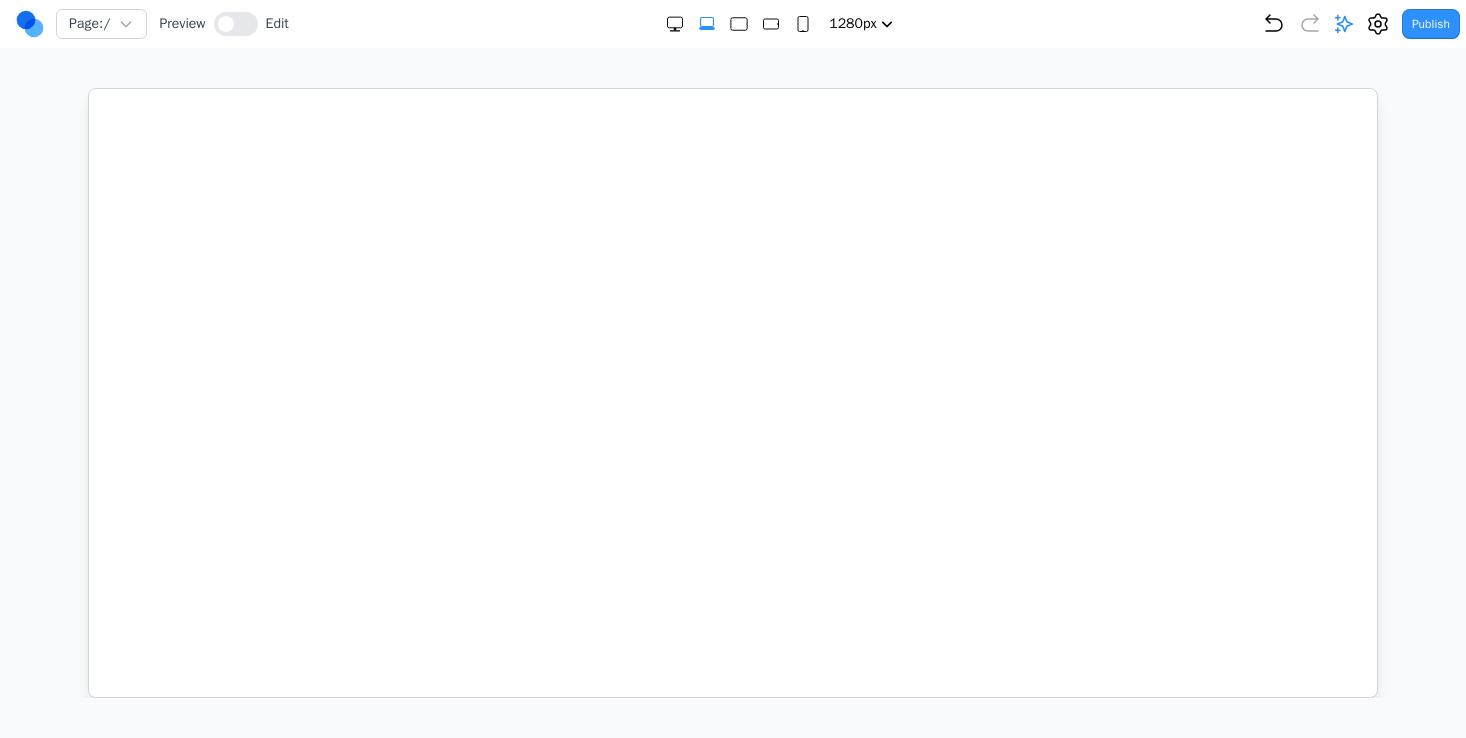 select on "xl" 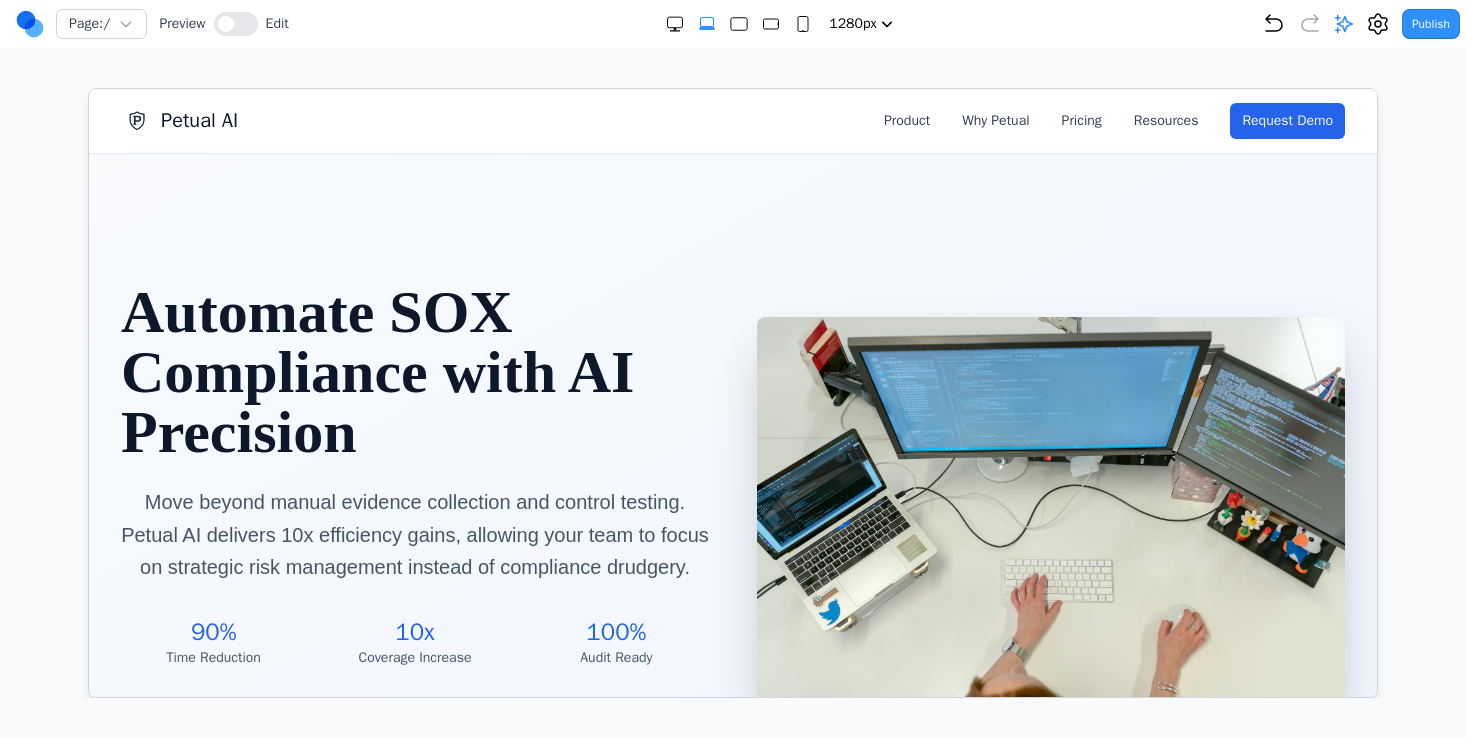 scroll, scrollTop: 2689, scrollLeft: 0, axis: vertical 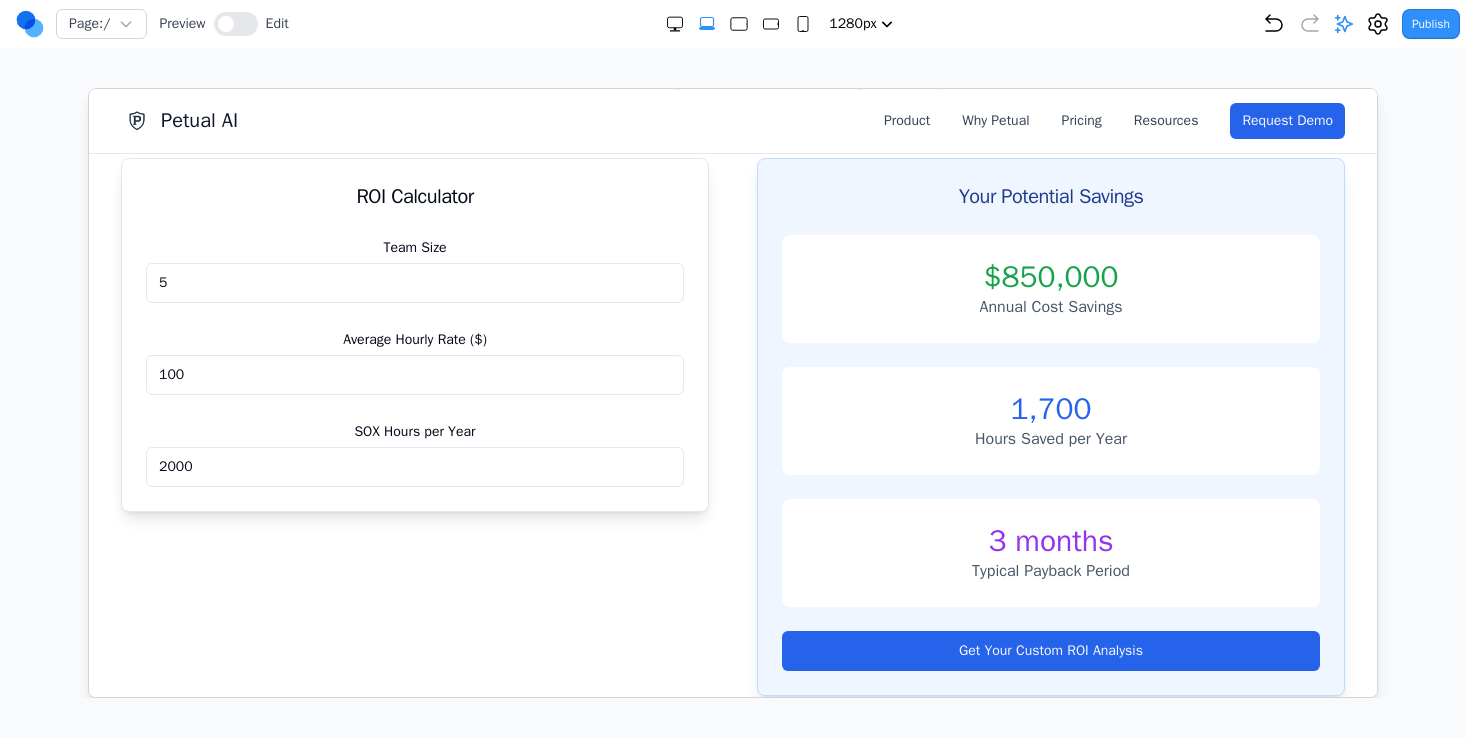 click on "Petual AI Product Why Petual Pricing Resources Request Demo" at bounding box center (732, 120) 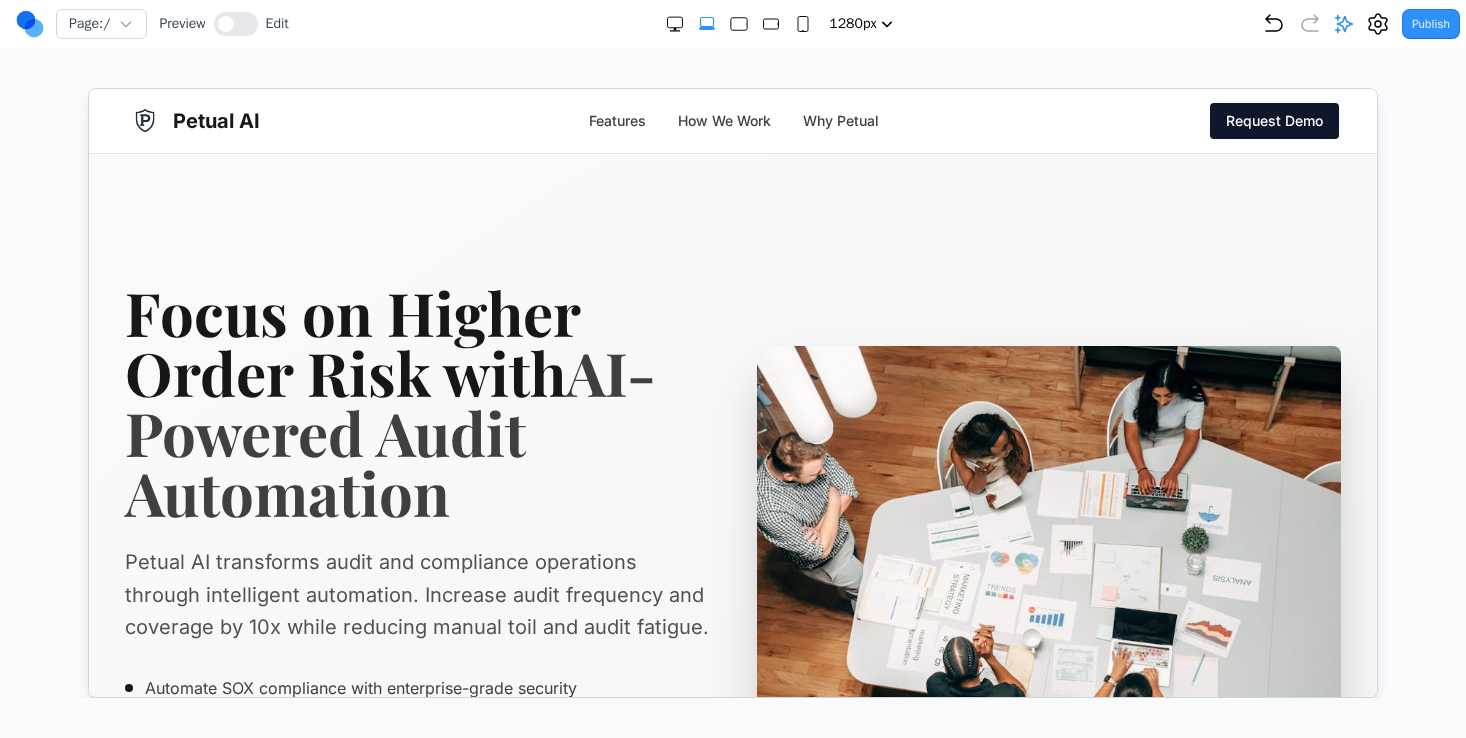 scroll, scrollTop: 0, scrollLeft: 0, axis: both 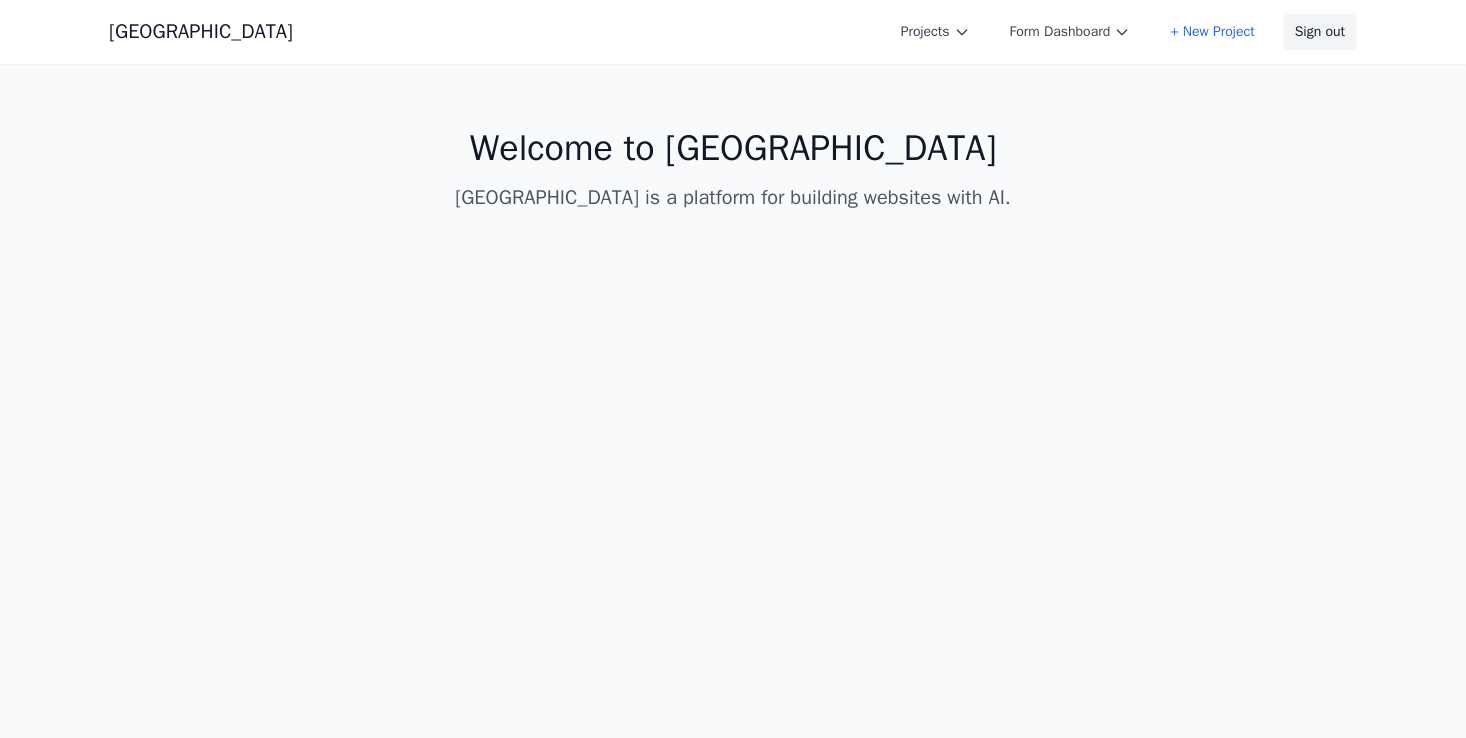 click on "Sign out" at bounding box center (1320, 32) 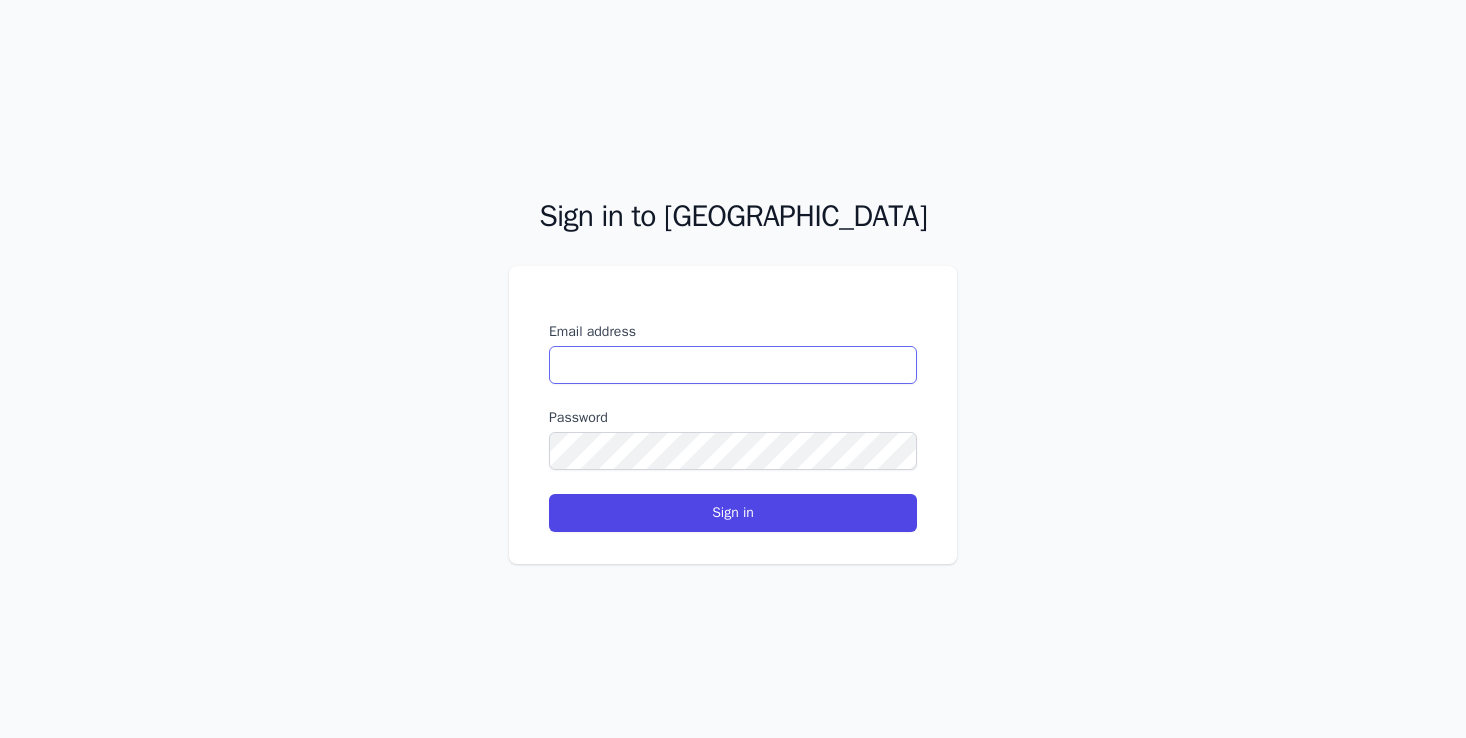 click on "Email address" at bounding box center [733, 365] 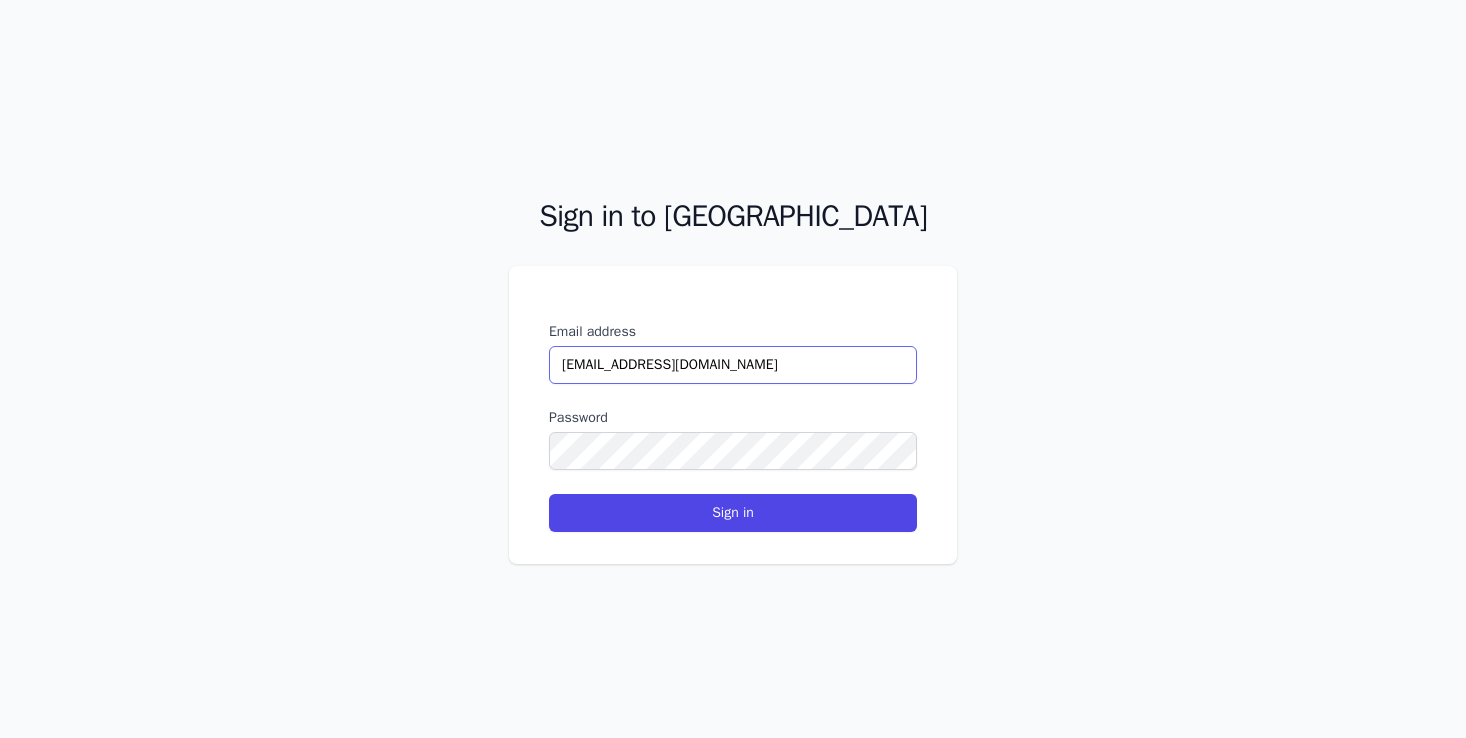 type on "[EMAIL_ADDRESS][DOMAIN_NAME]" 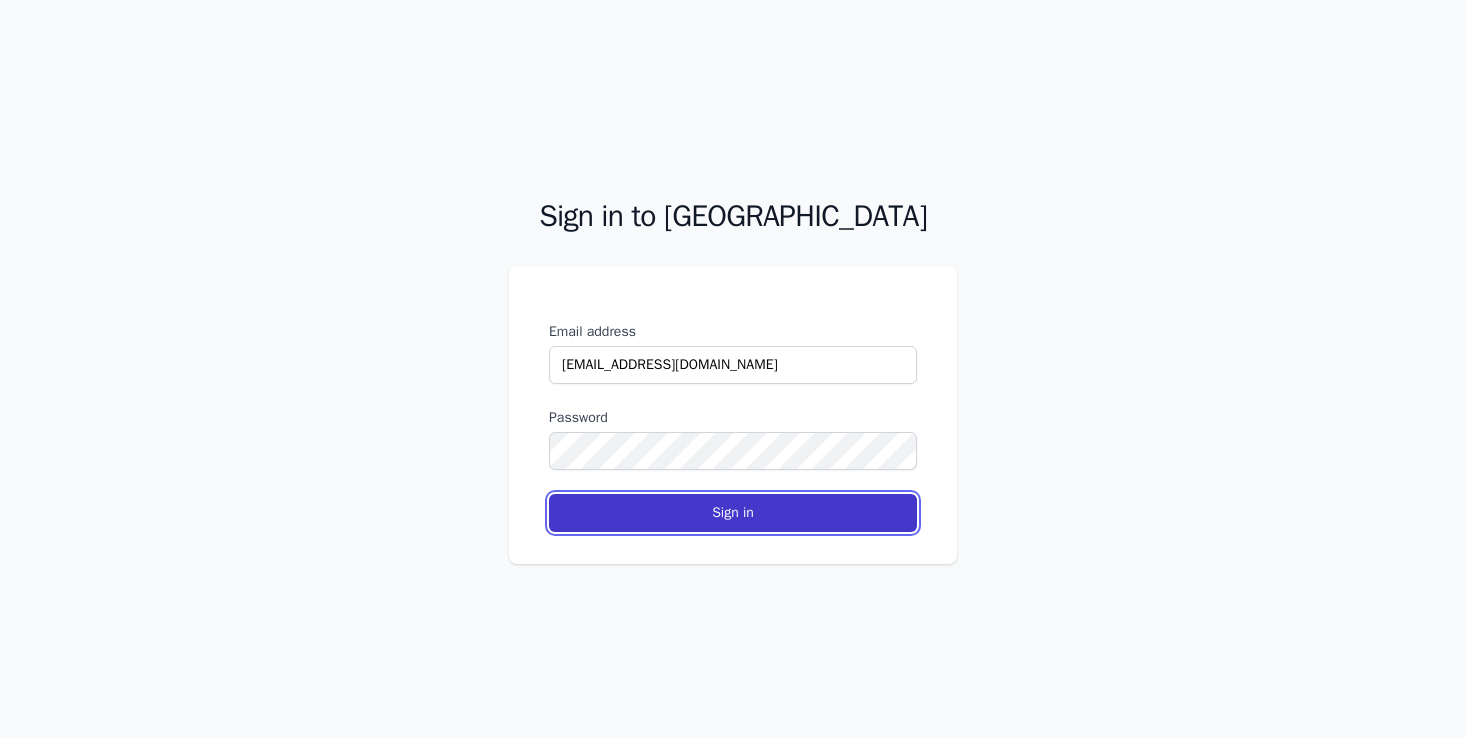 click on "Sign in" at bounding box center (733, 513) 